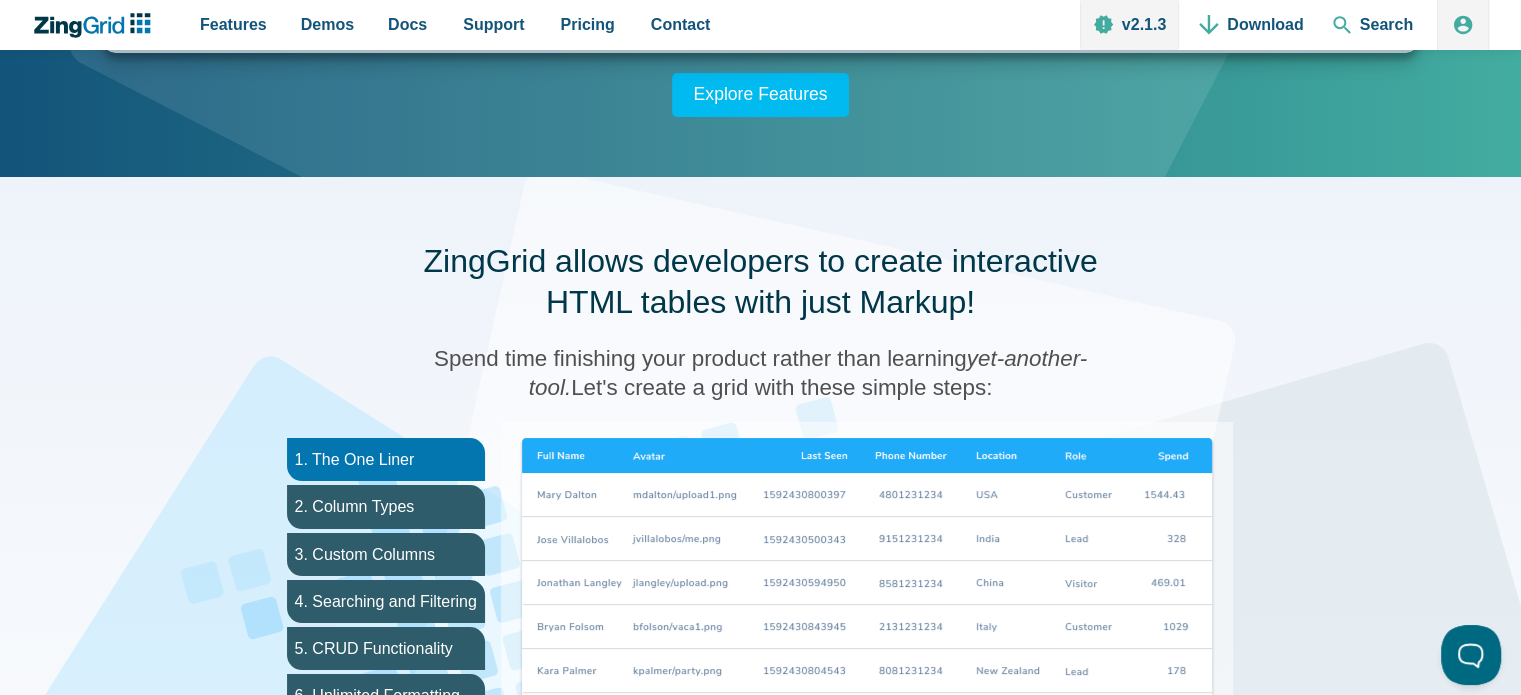scroll, scrollTop: 1000, scrollLeft: 0, axis: vertical 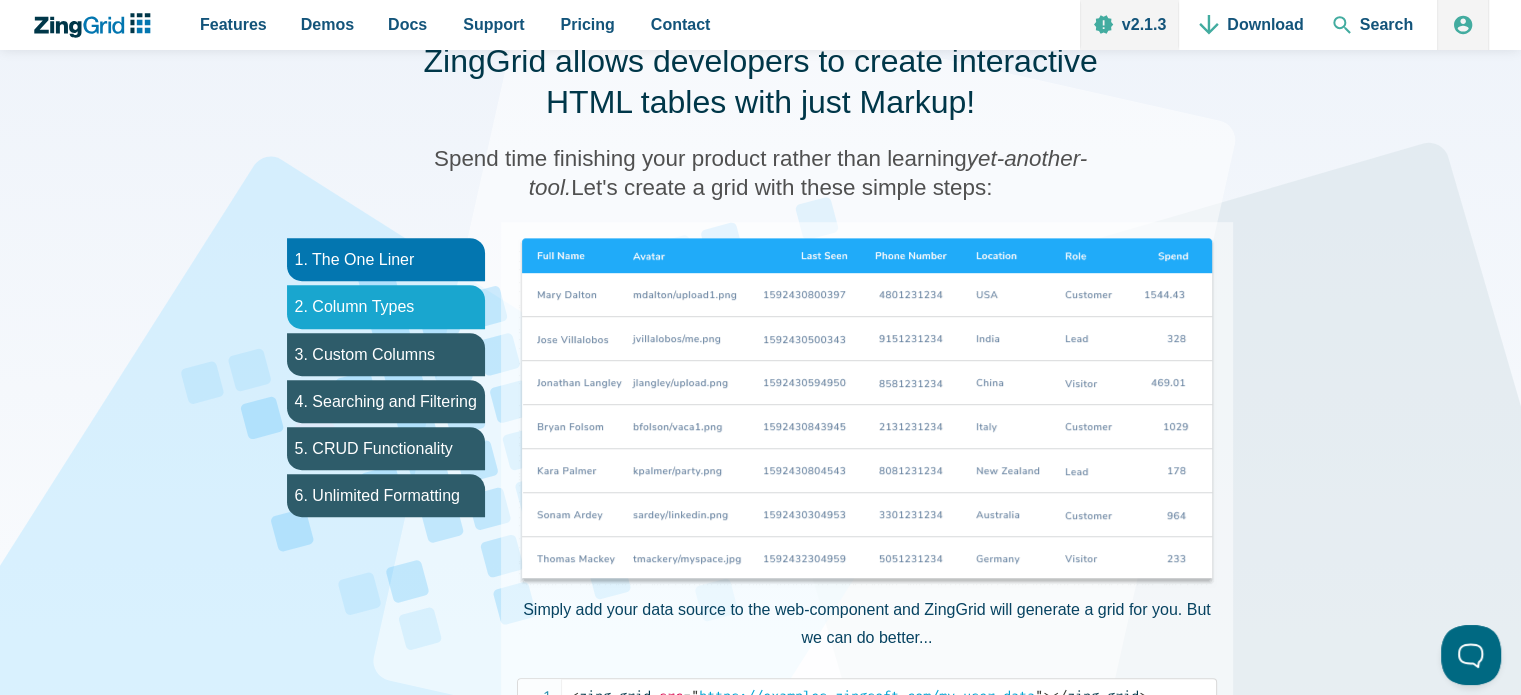 click on "2. Column Types" at bounding box center (386, 306) 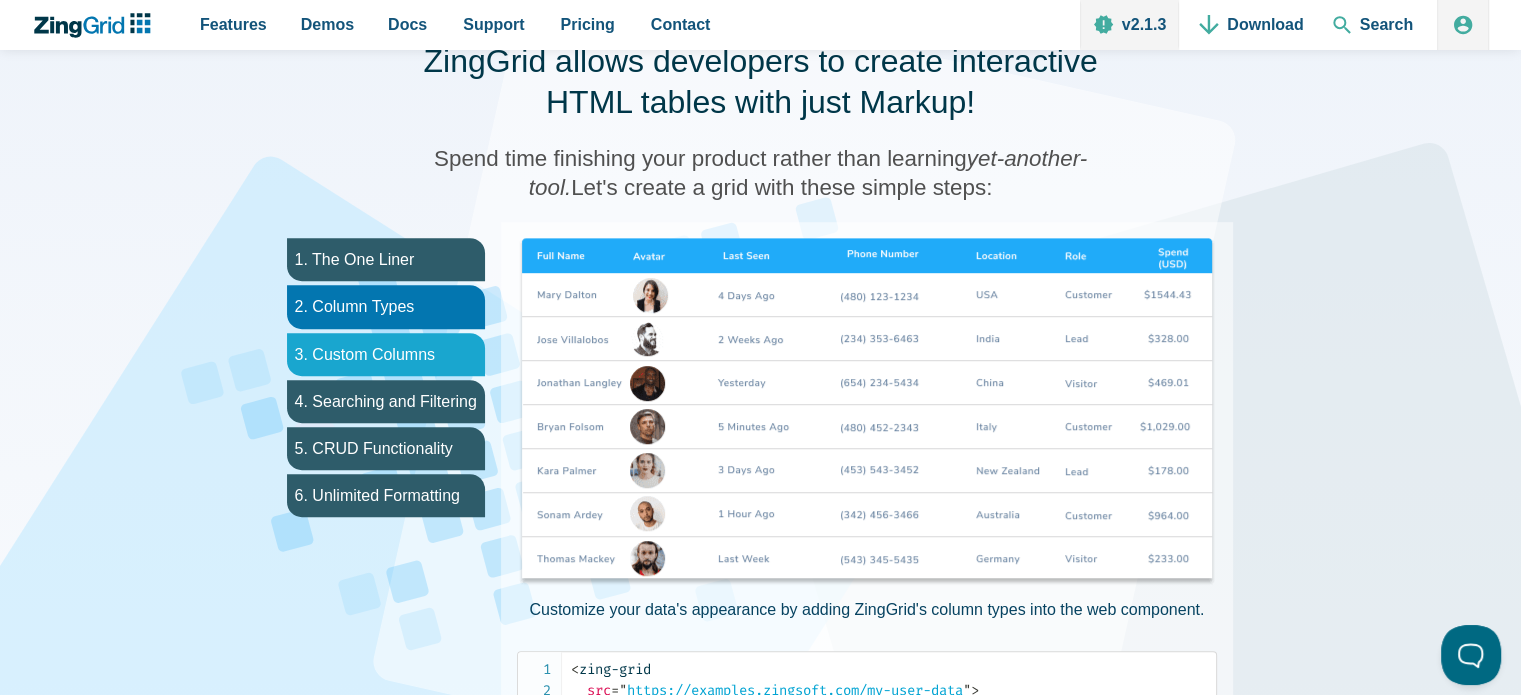 click on "3. Custom Columns" at bounding box center (386, 354) 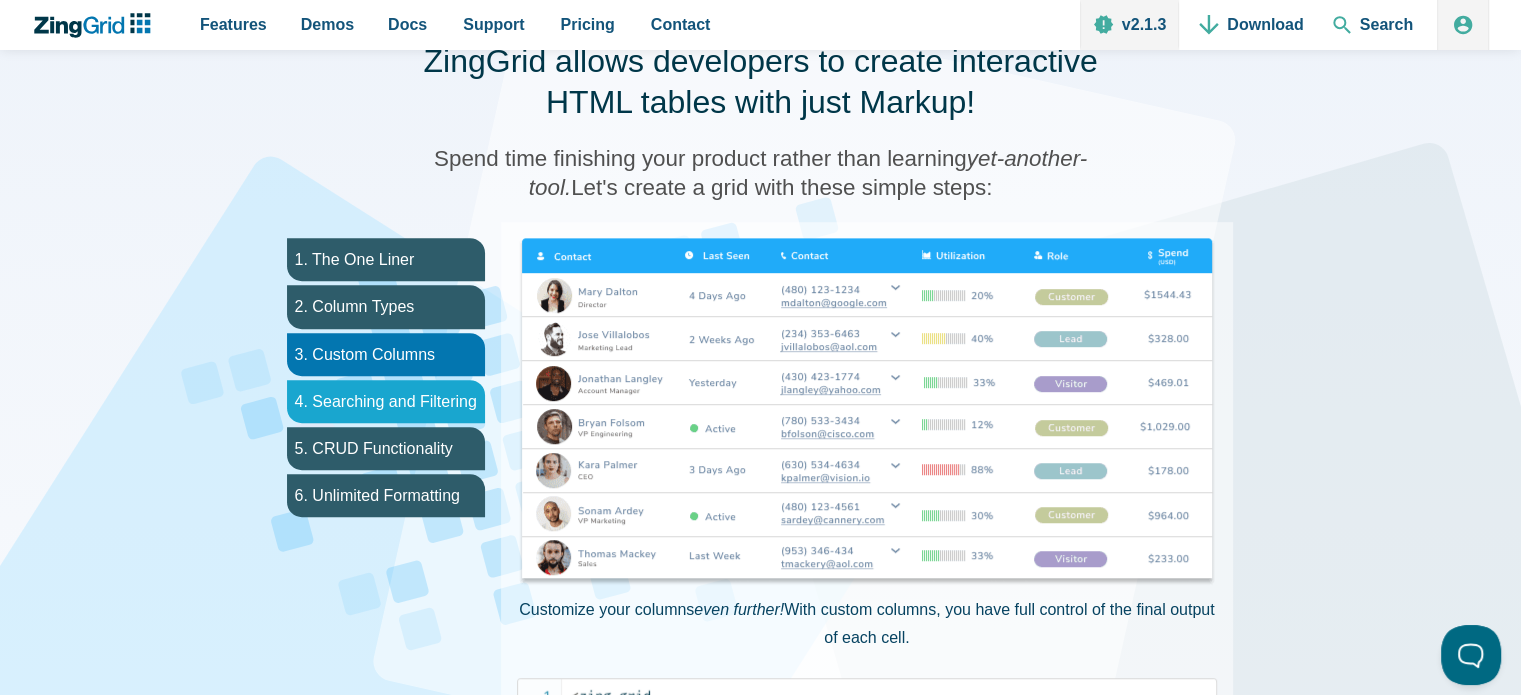 click on "4. Searching and Filtering" at bounding box center (386, 401) 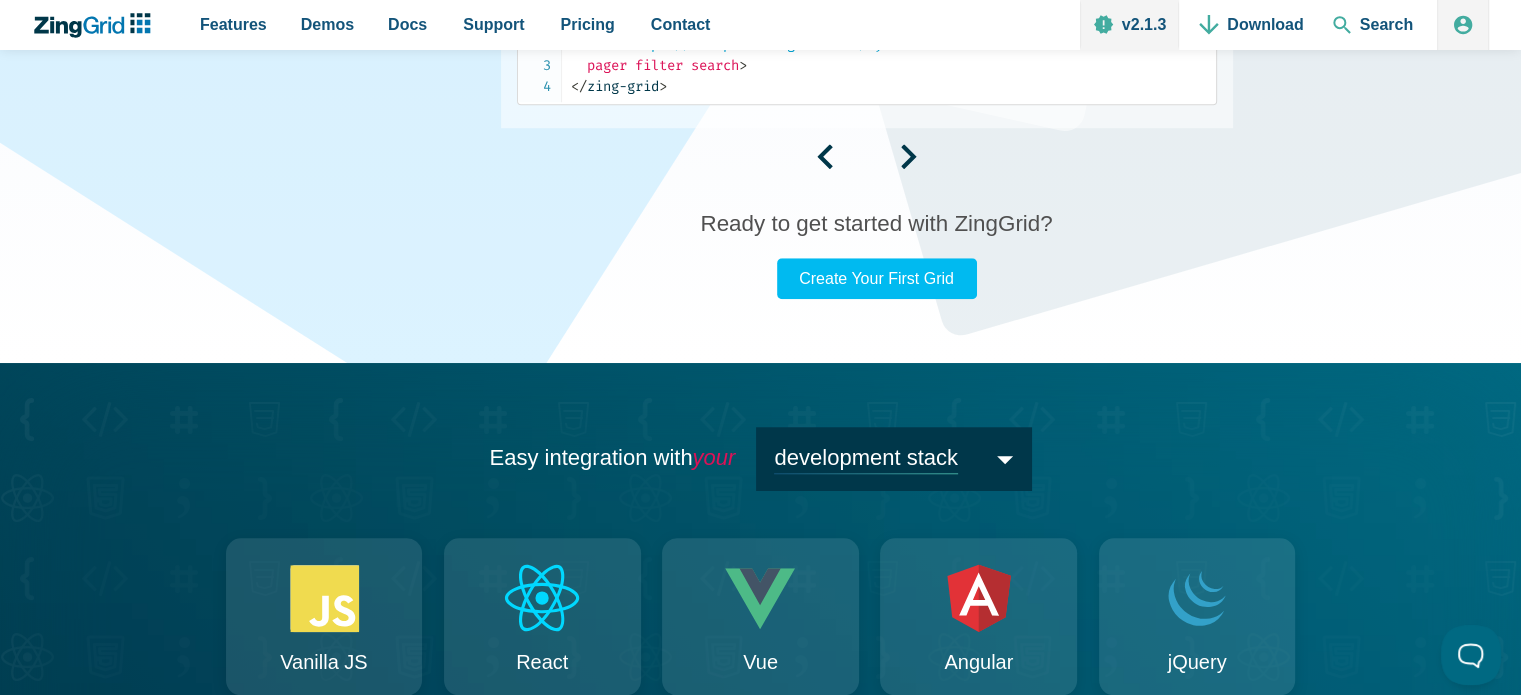 scroll, scrollTop: 2000, scrollLeft: 0, axis: vertical 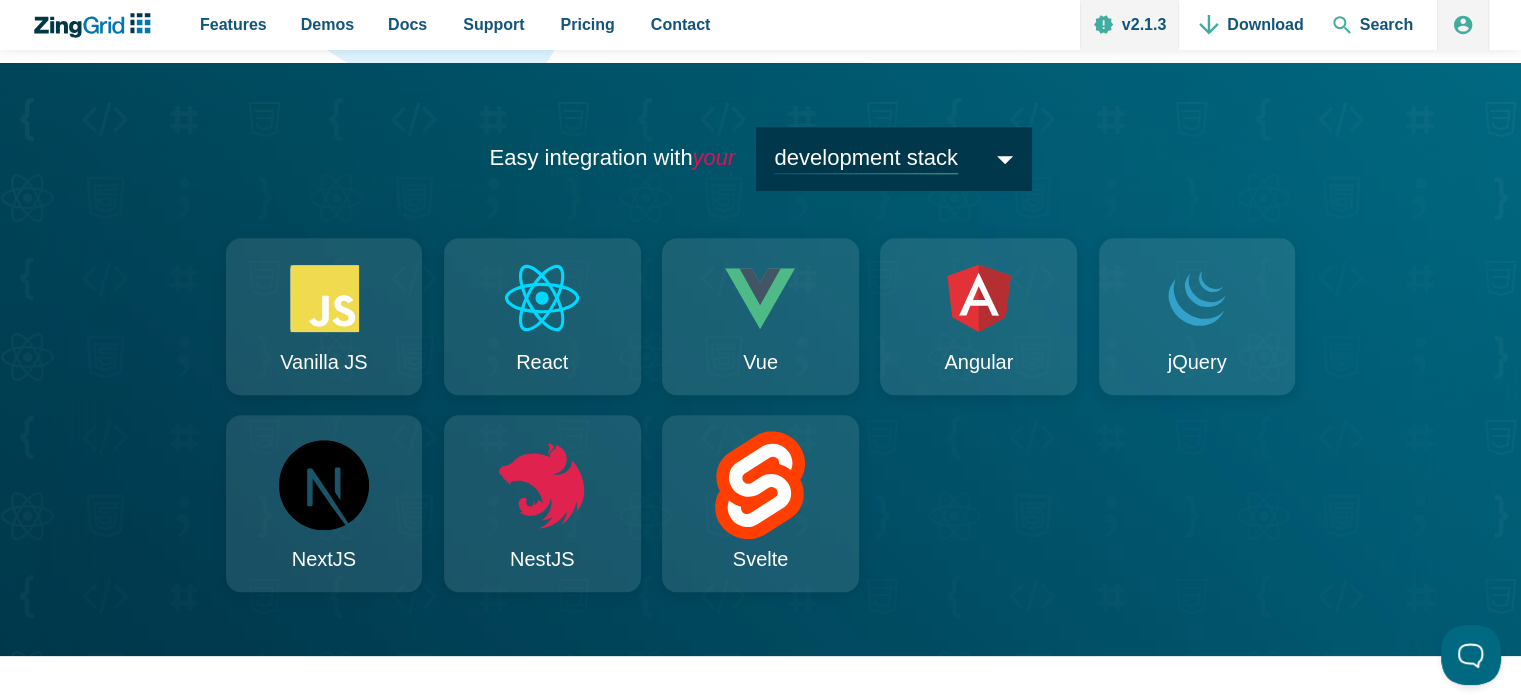 click on "development stack" at bounding box center (893, 158) 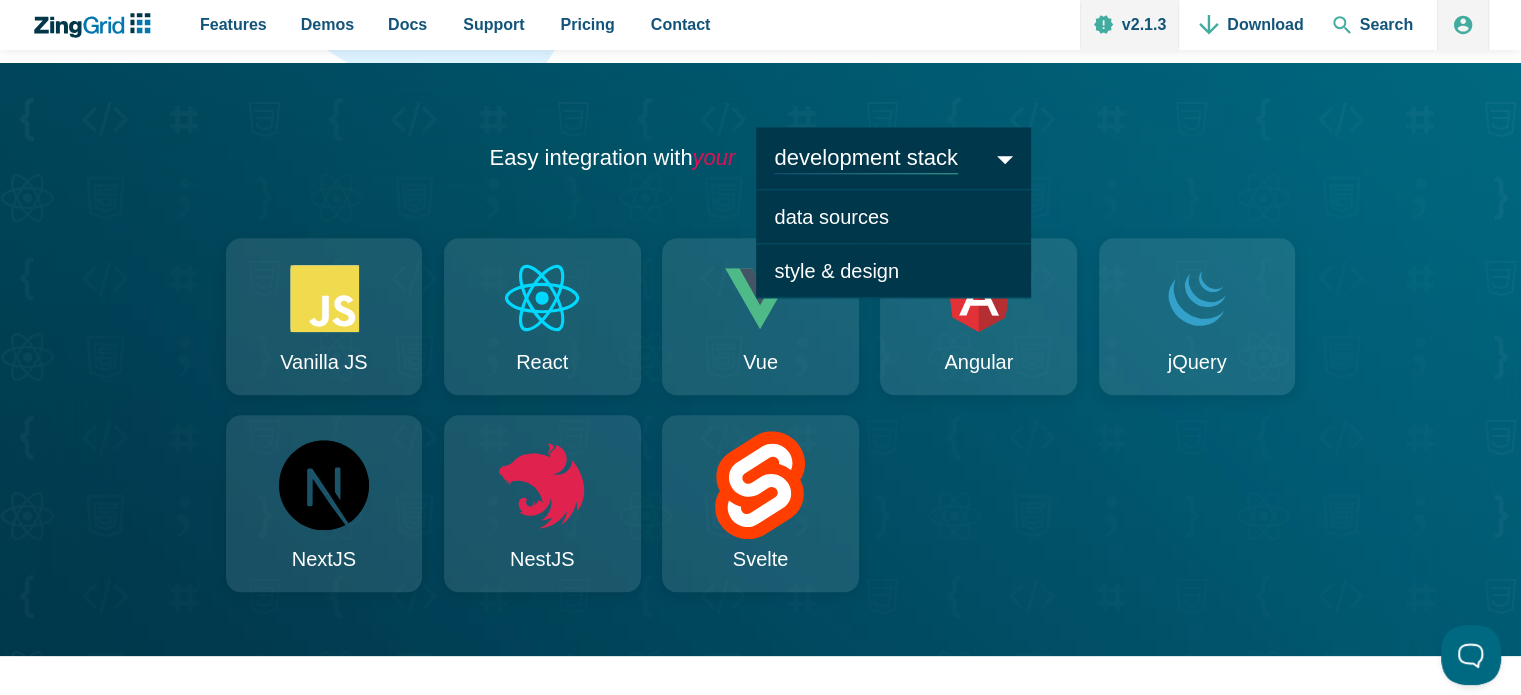 click on "Easy integration with  your
development stack
development stack
data sources
style & design" at bounding box center [760, 158] 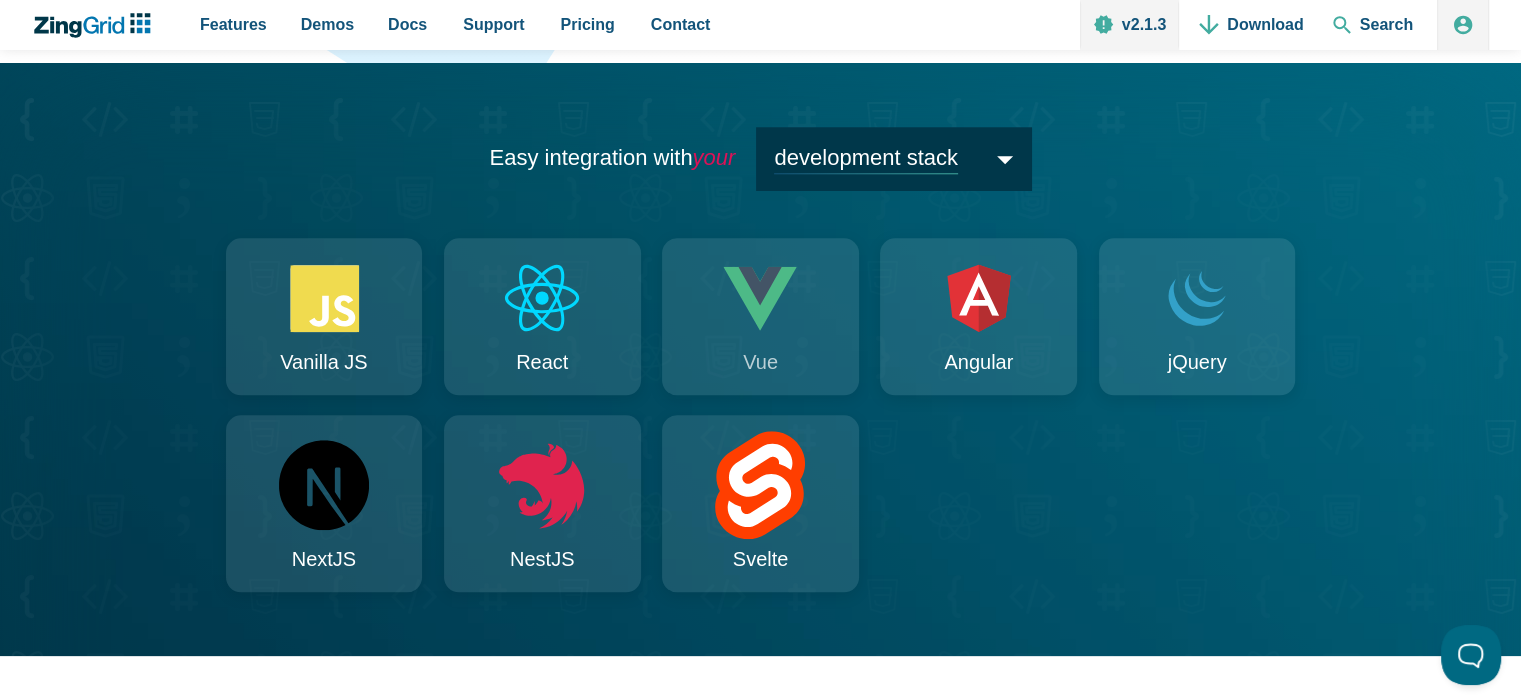 click at bounding box center [760, 285] 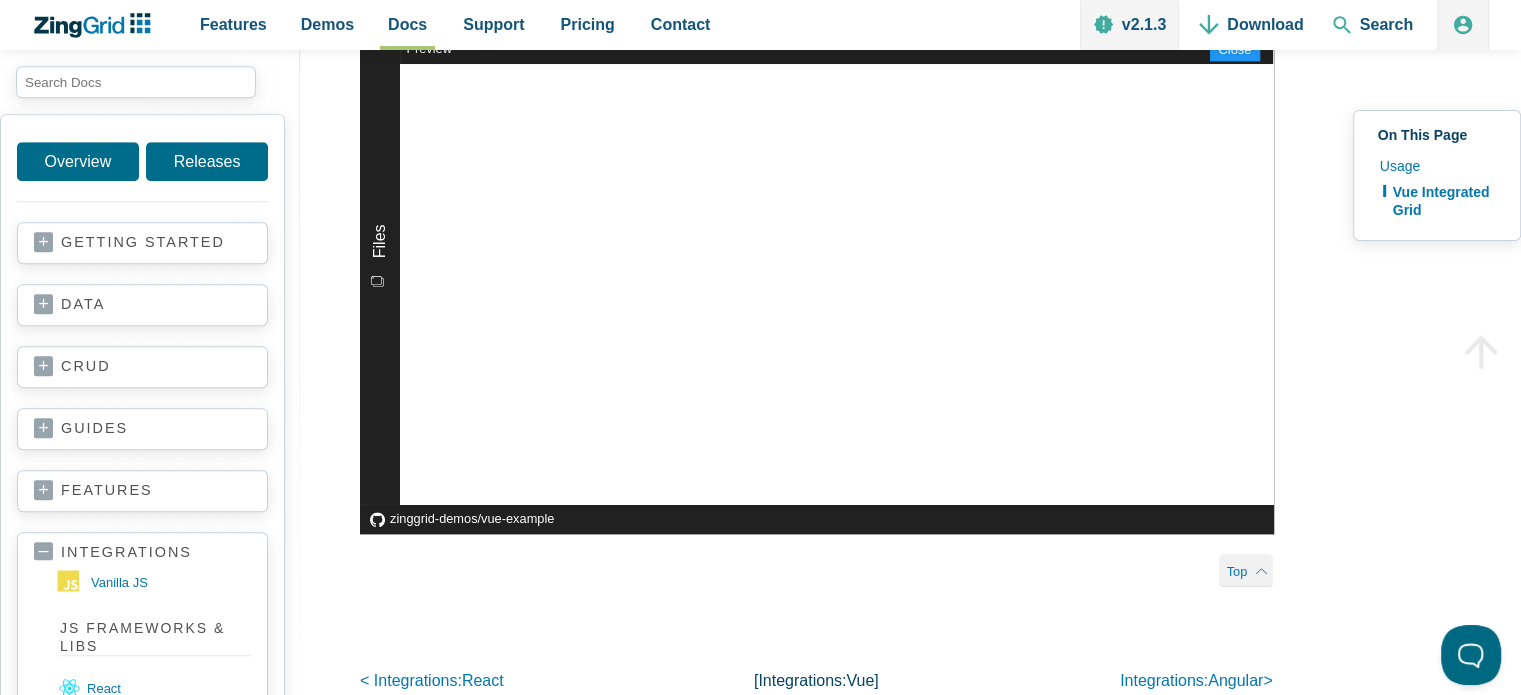 scroll, scrollTop: 1400, scrollLeft: 0, axis: vertical 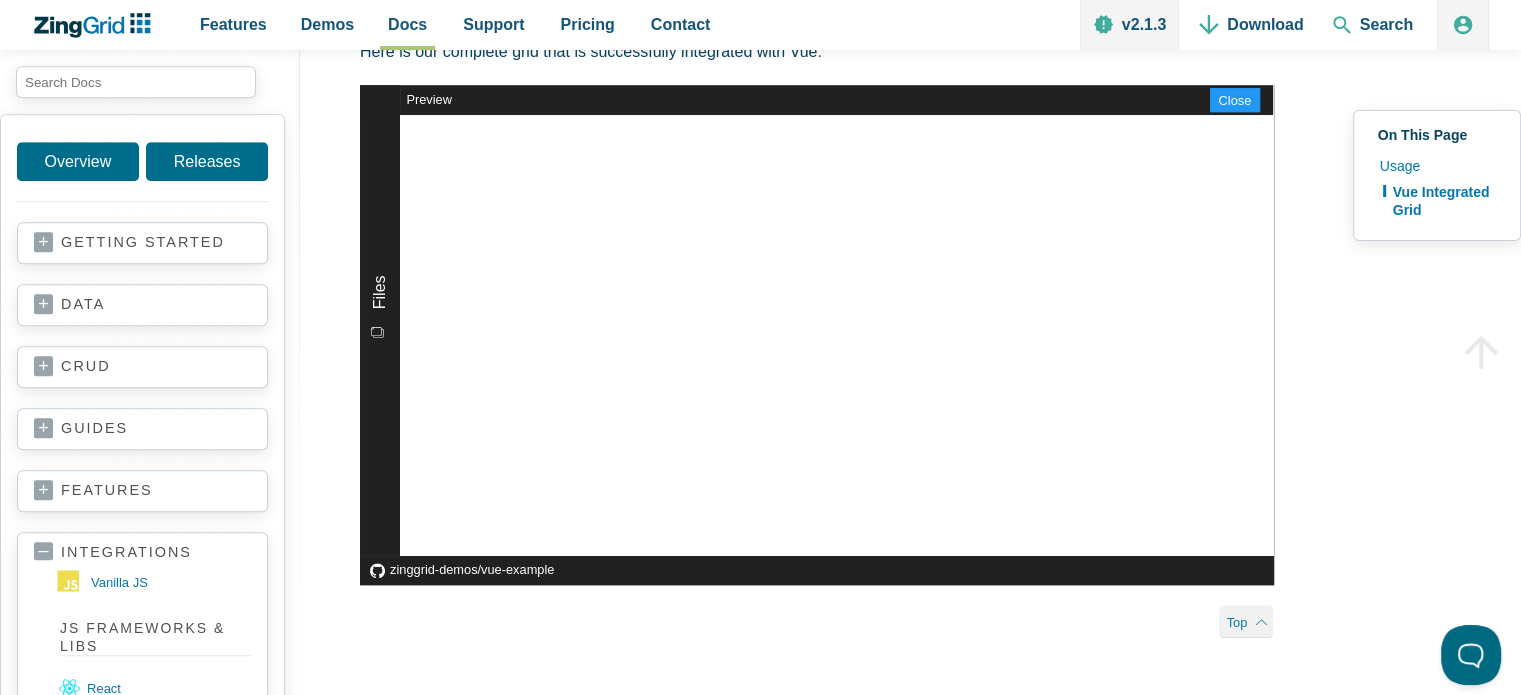 click on "crud" at bounding box center [142, 367] 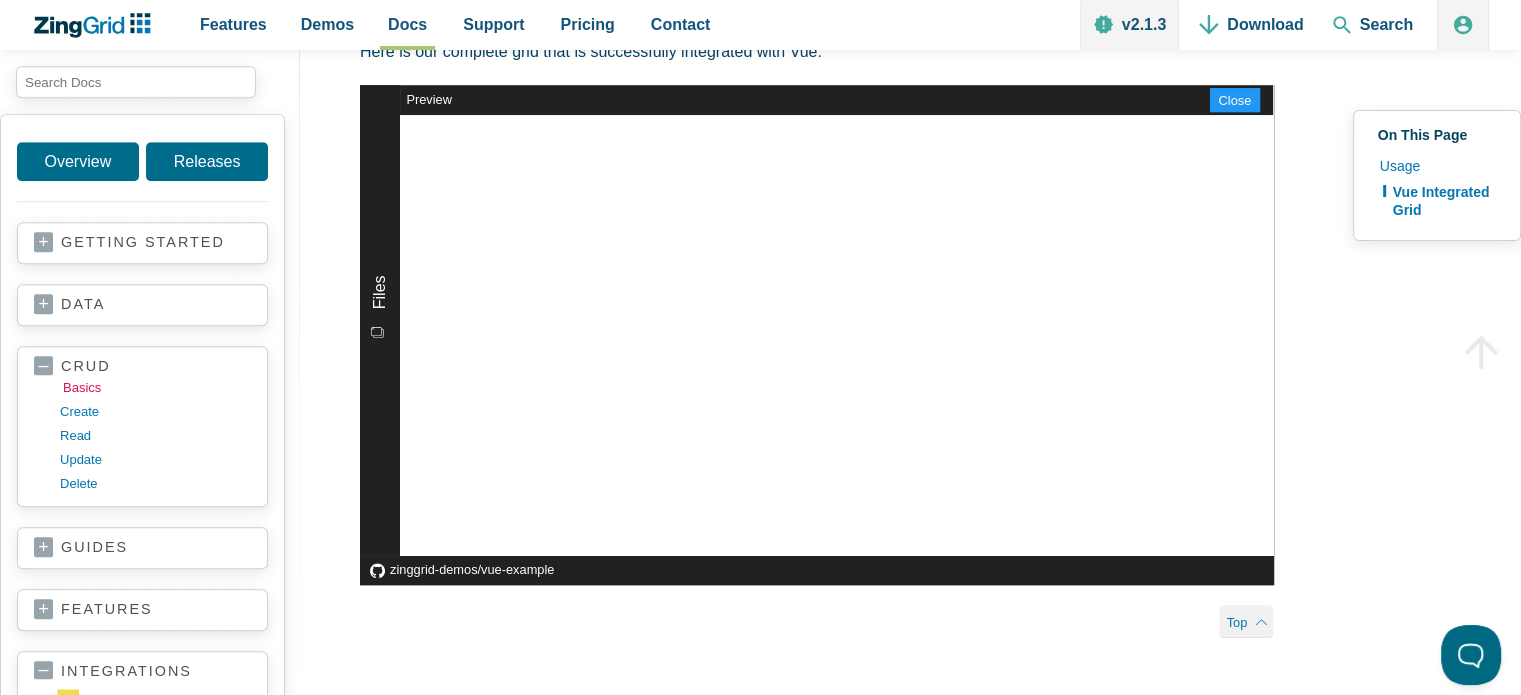 click on "basics" at bounding box center [158, 388] 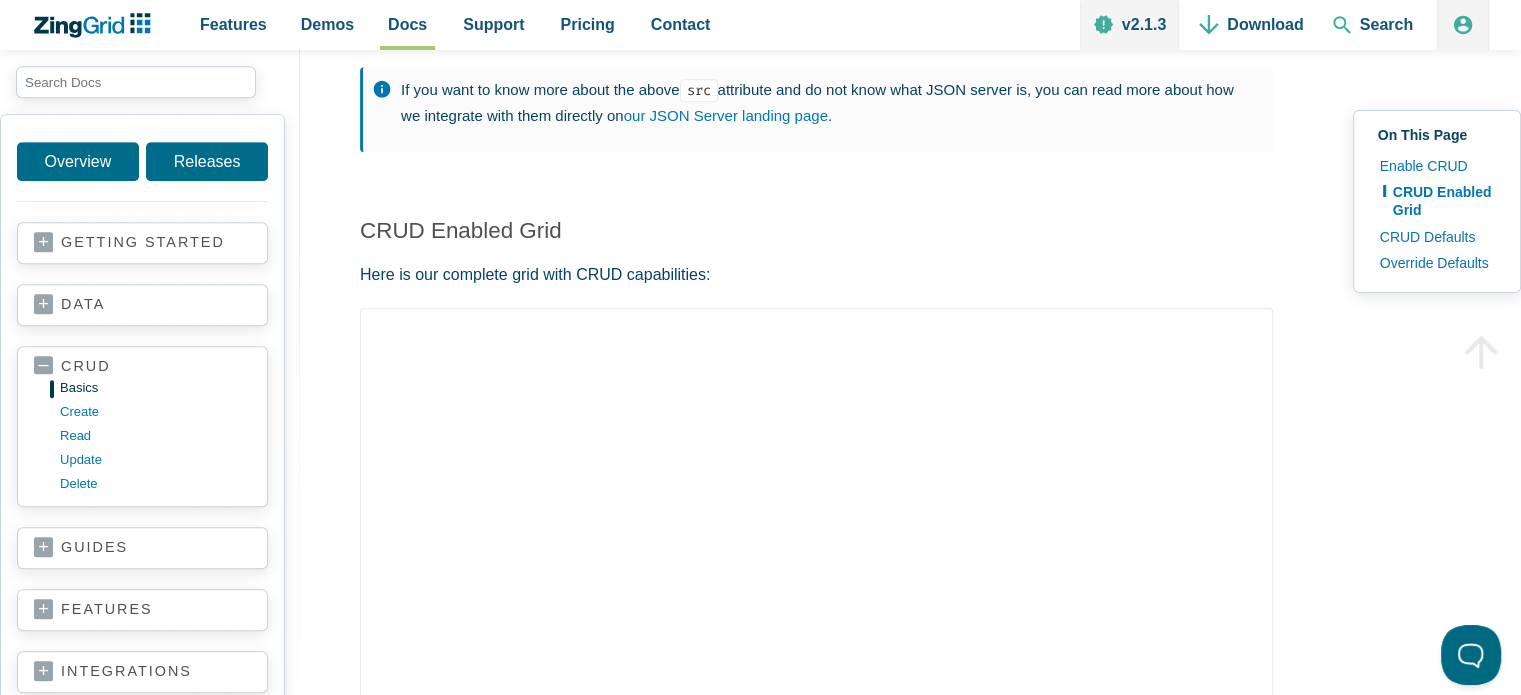 scroll, scrollTop: 1500, scrollLeft: 0, axis: vertical 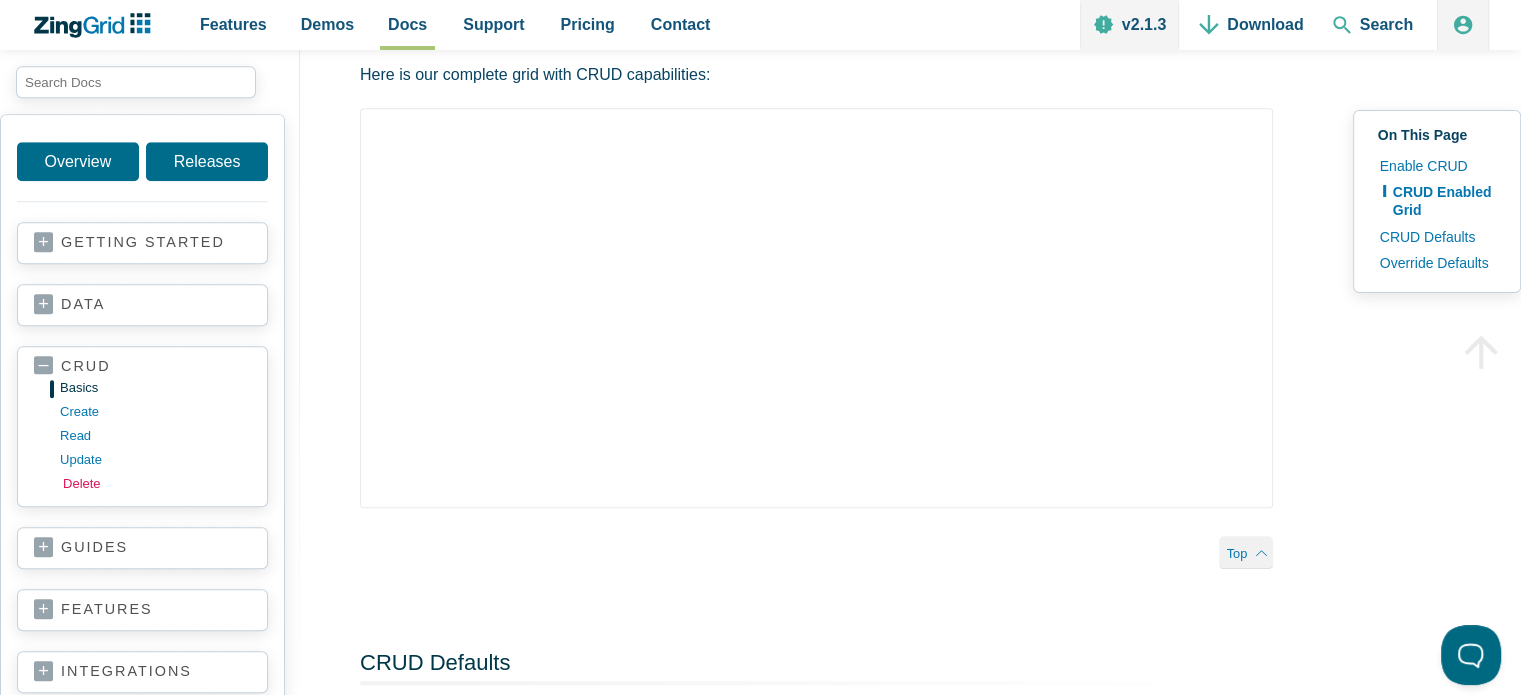 click on "delete" at bounding box center (158, 484) 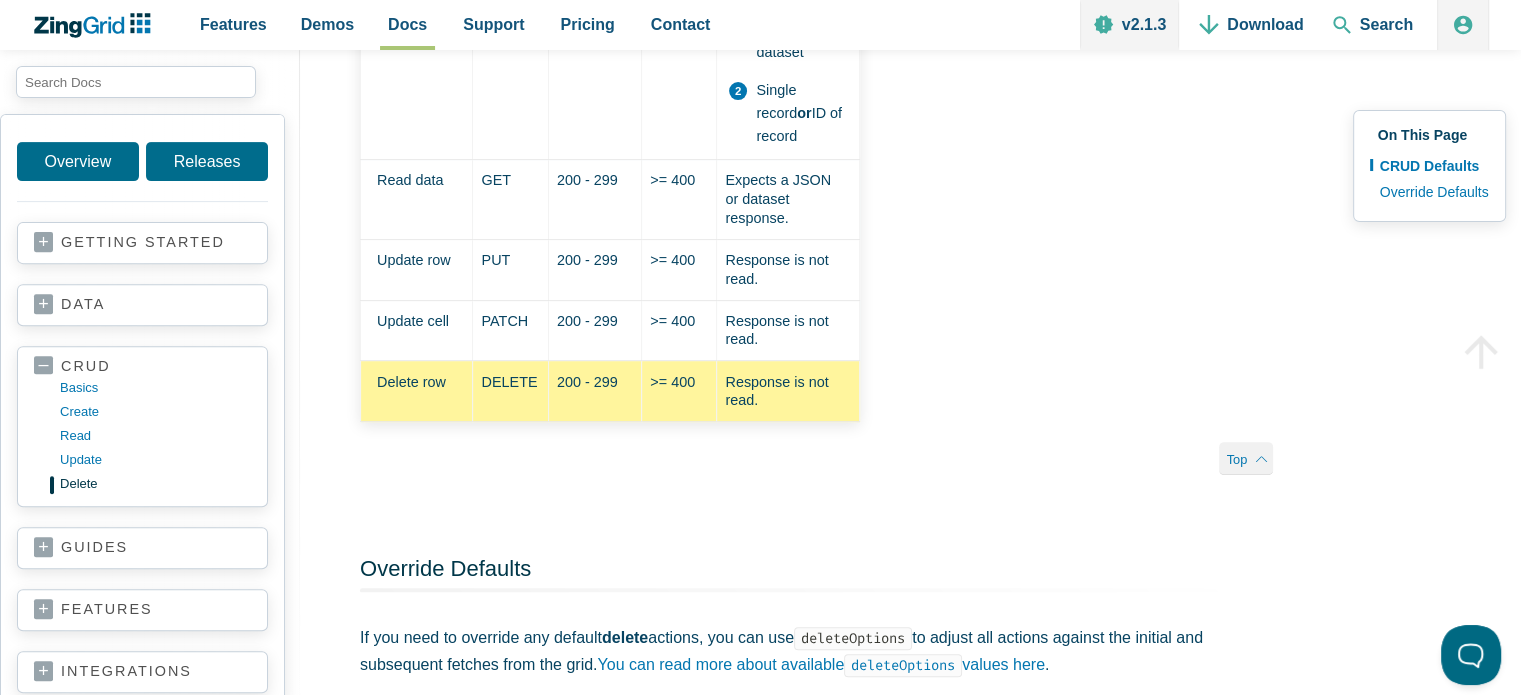 scroll, scrollTop: 0, scrollLeft: 0, axis: both 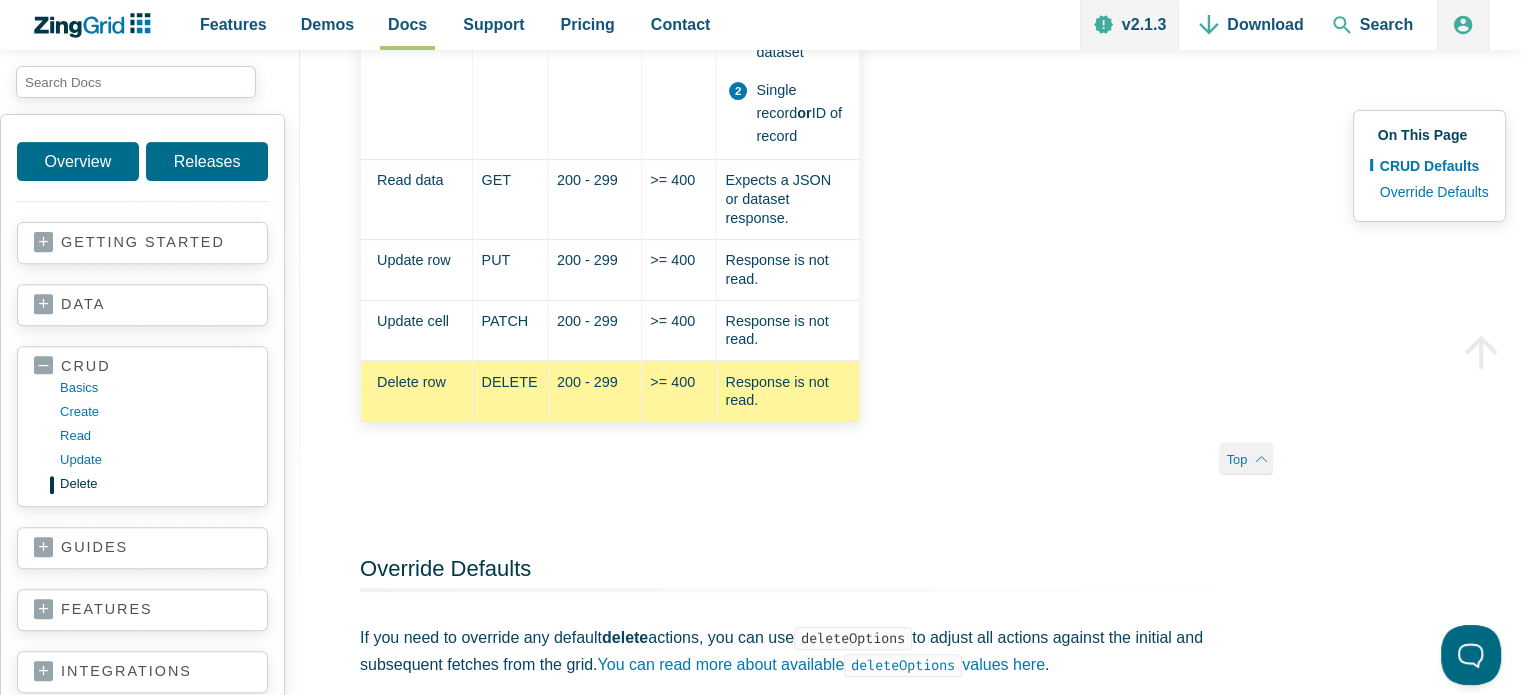 click on "data" at bounding box center (142, 305) 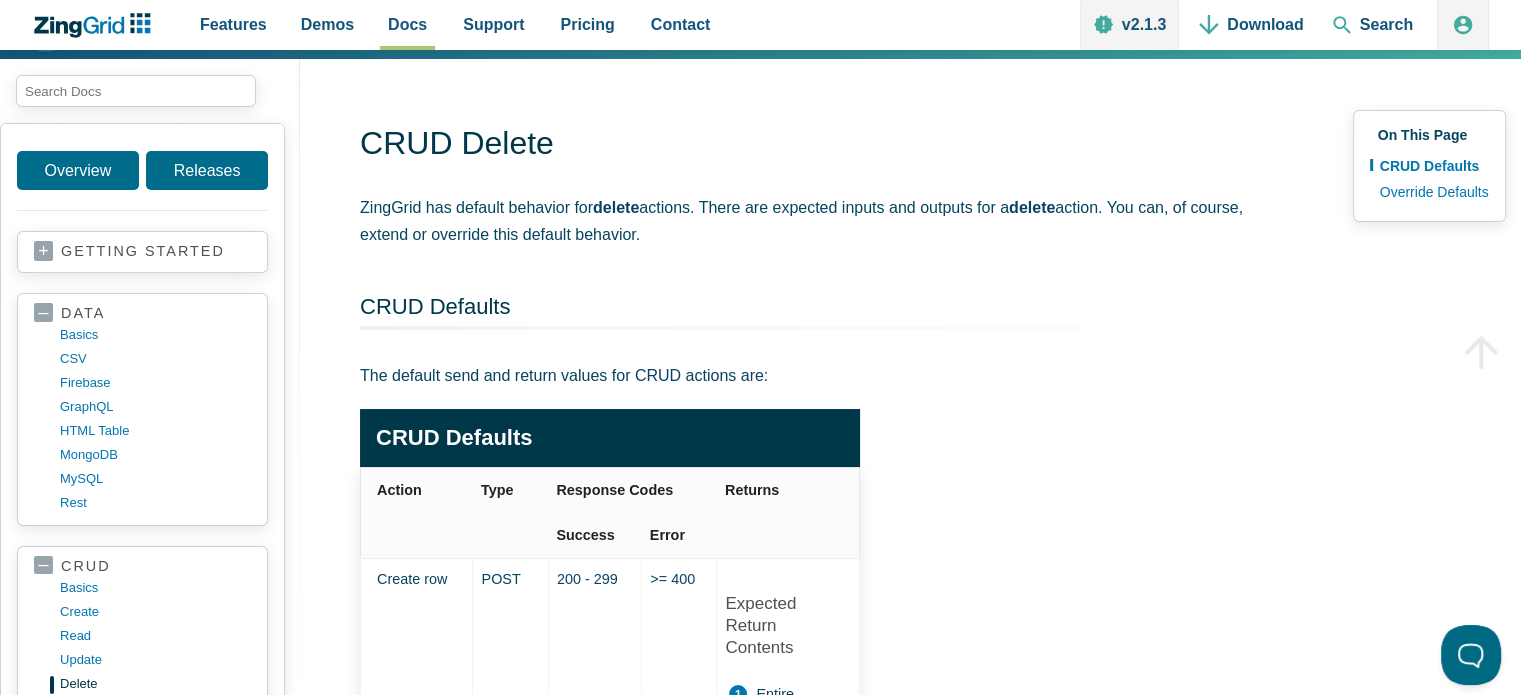 scroll, scrollTop: 0, scrollLeft: 0, axis: both 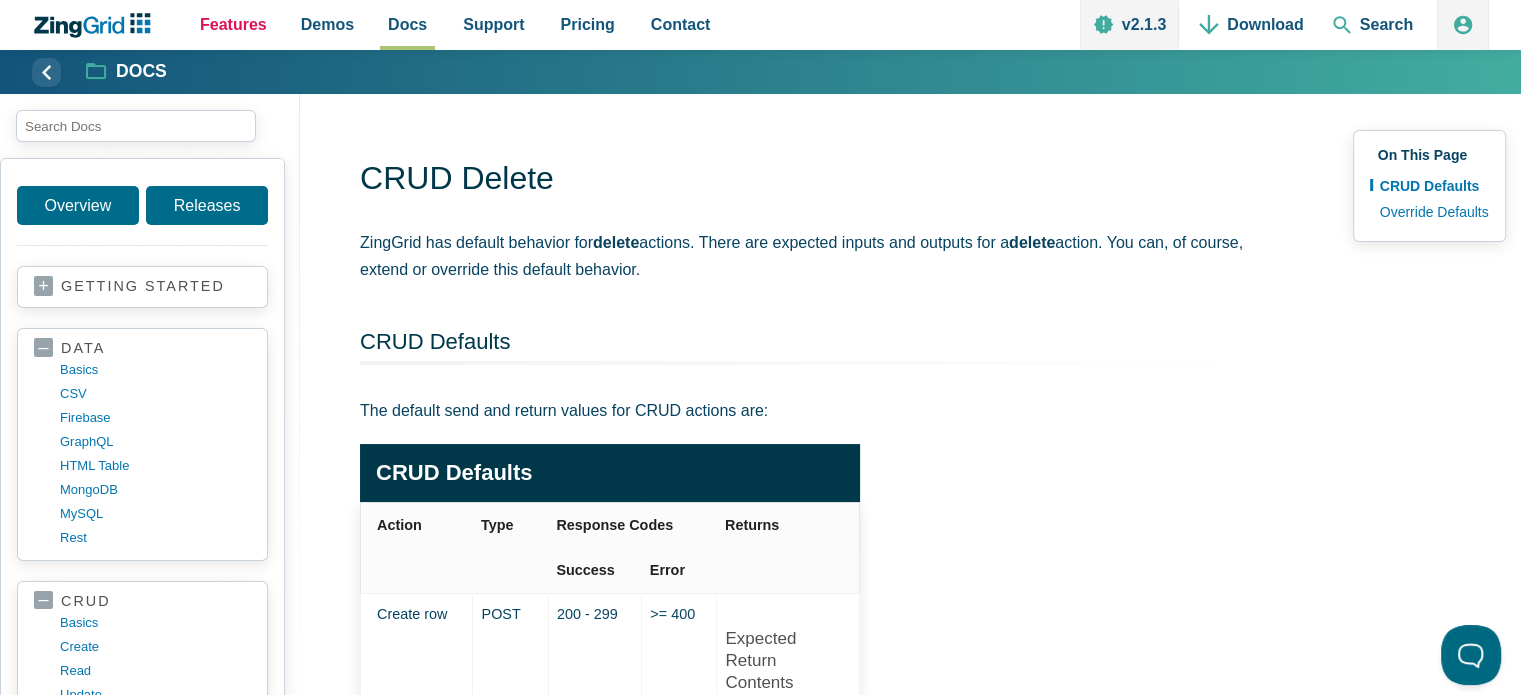 click on "Features" at bounding box center (233, 24) 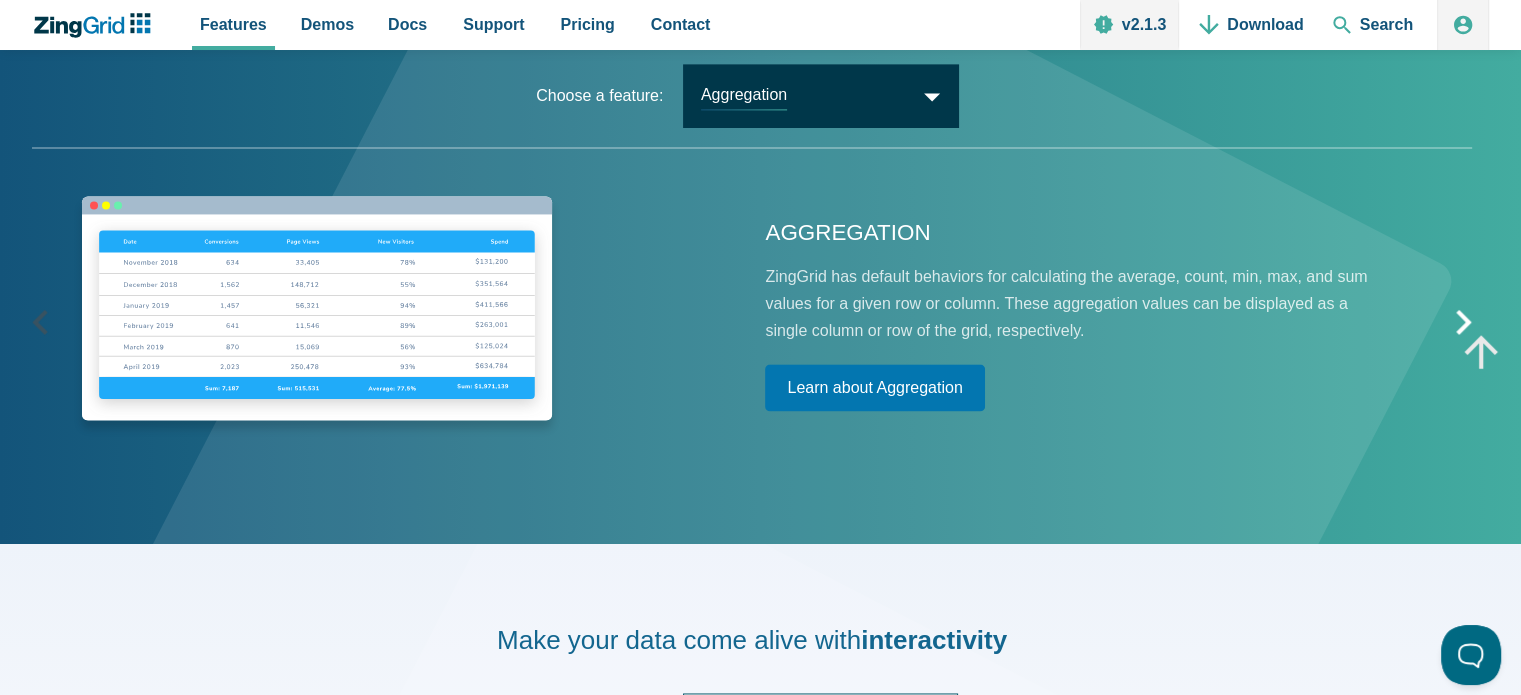 scroll, scrollTop: 2800, scrollLeft: 0, axis: vertical 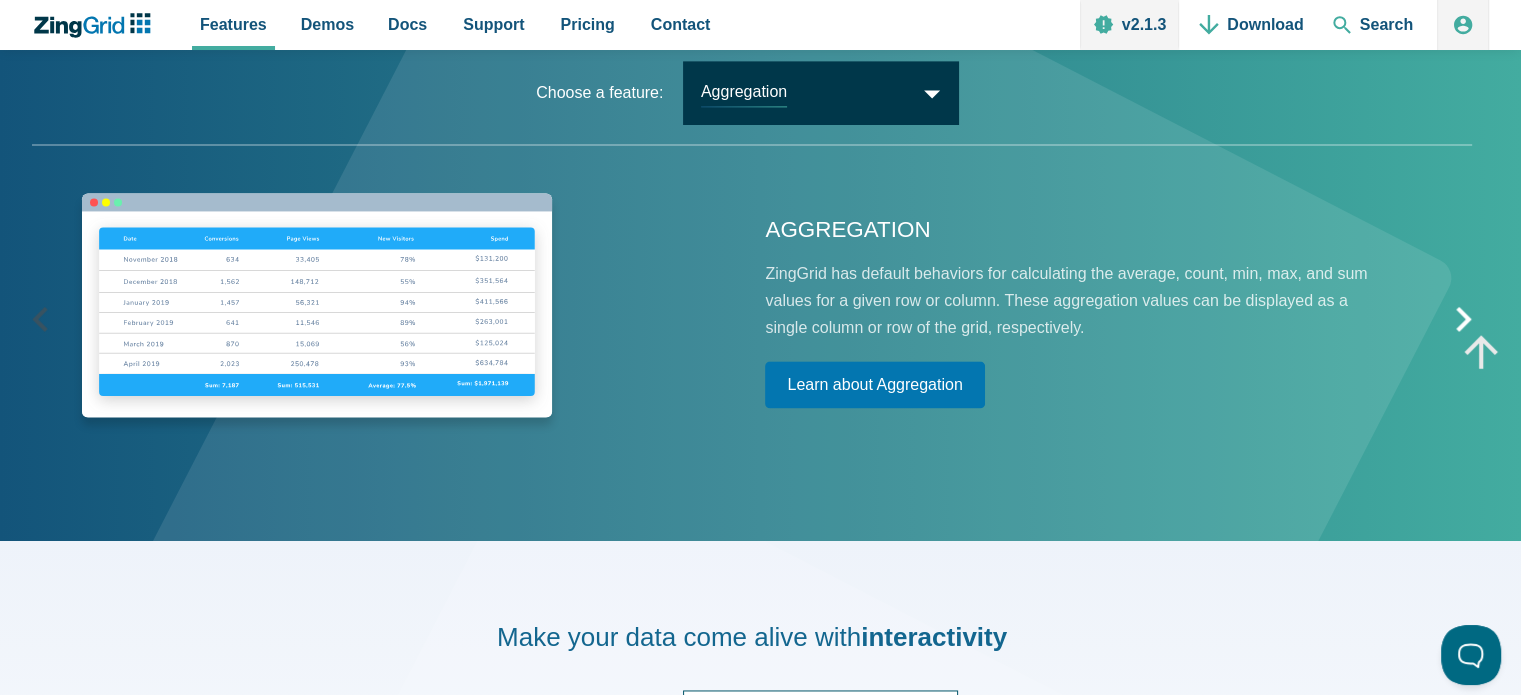click on "Aggregation" at bounding box center [820, 92] 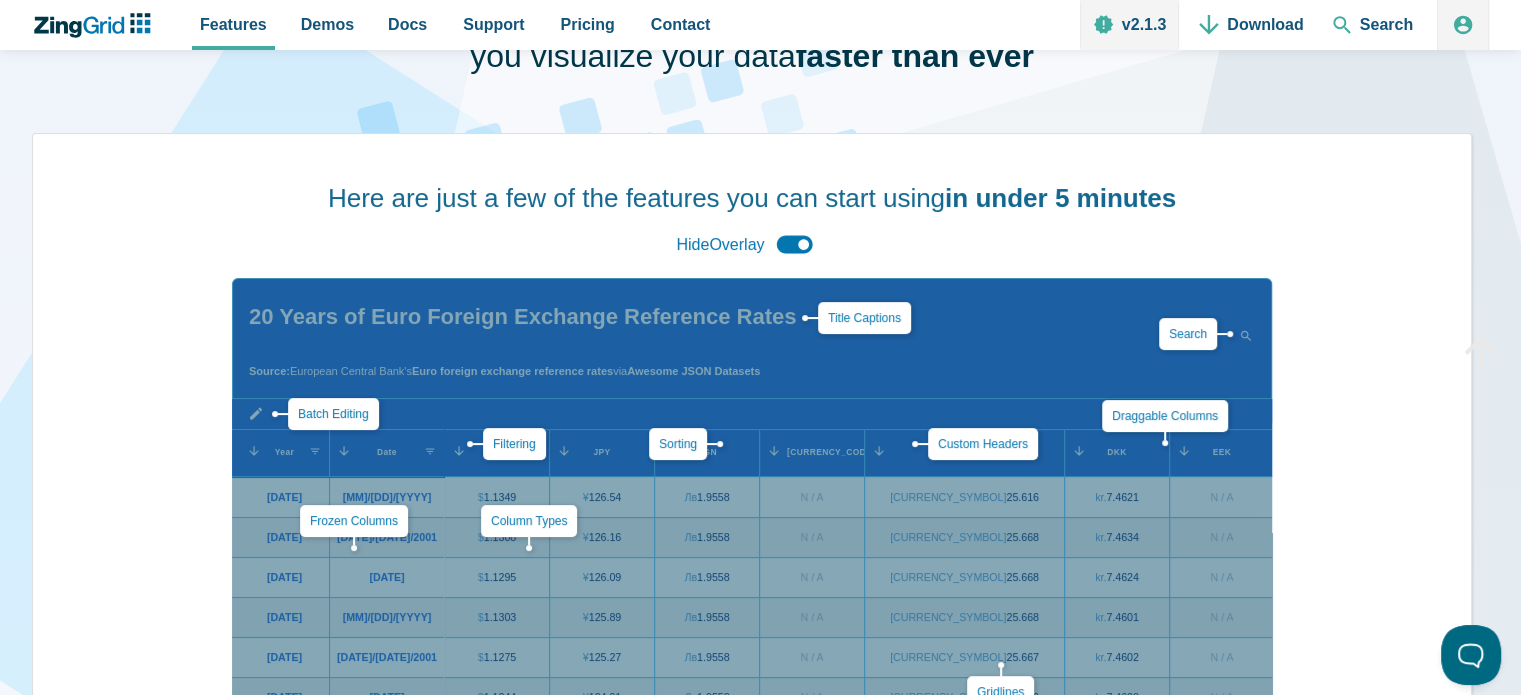 scroll, scrollTop: 0, scrollLeft: 0, axis: both 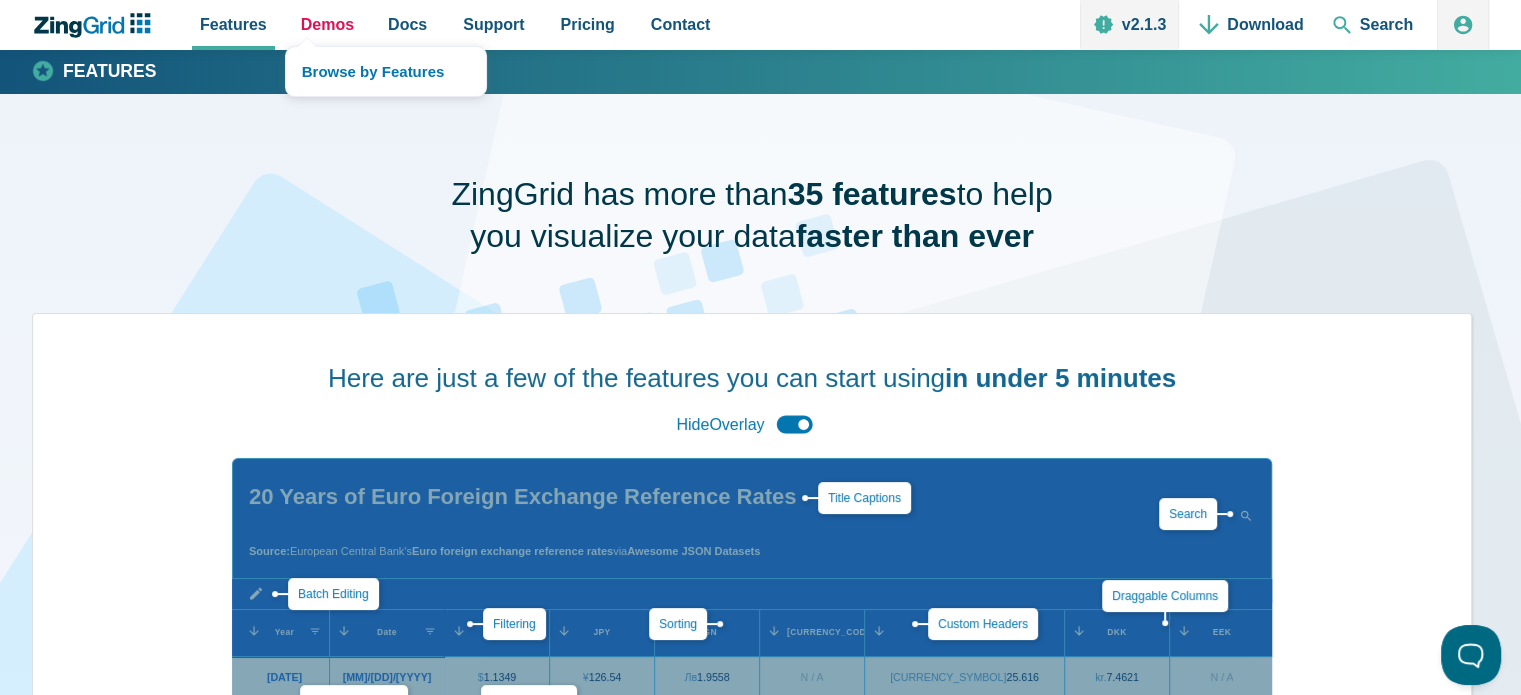 click on "Demos" at bounding box center (327, 24) 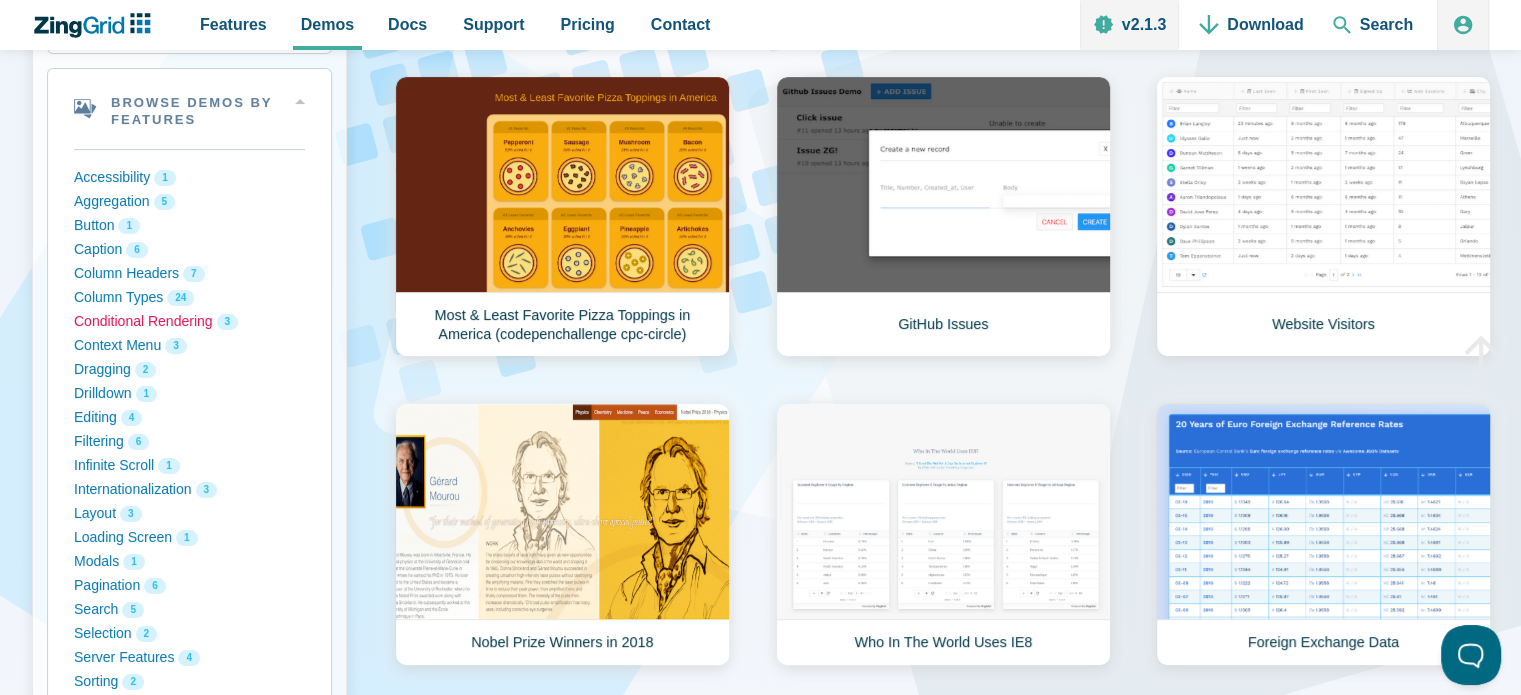scroll, scrollTop: 300, scrollLeft: 0, axis: vertical 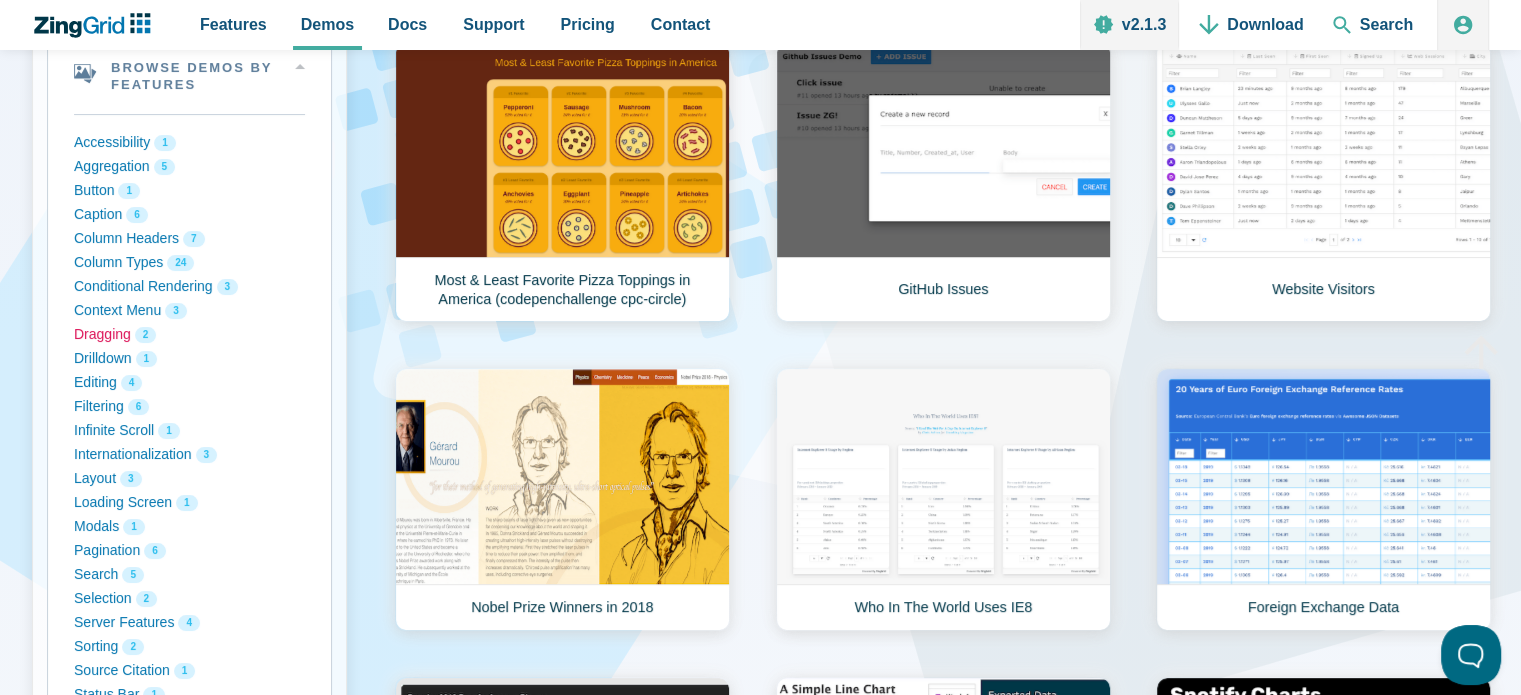 click on "Dragging
2" at bounding box center [189, 143] 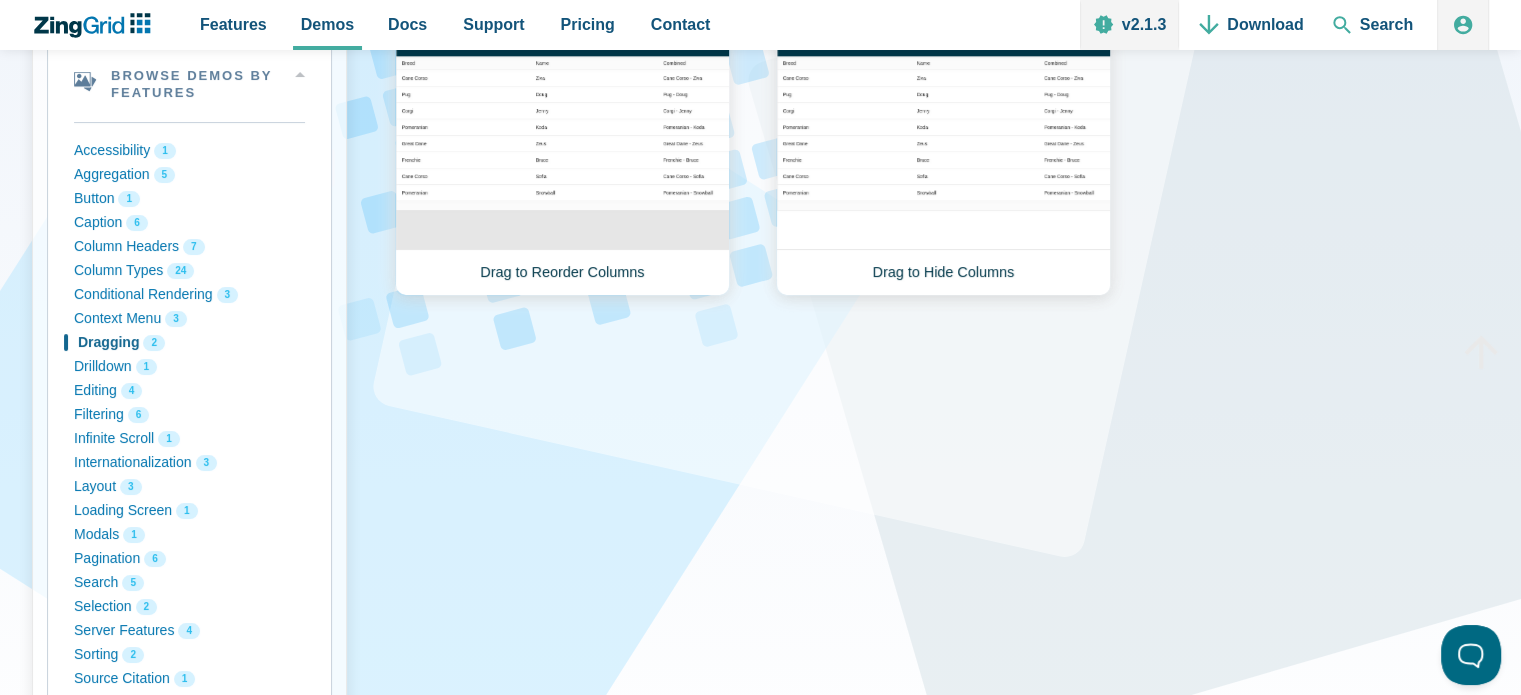 scroll, scrollTop: 200, scrollLeft: 0, axis: vertical 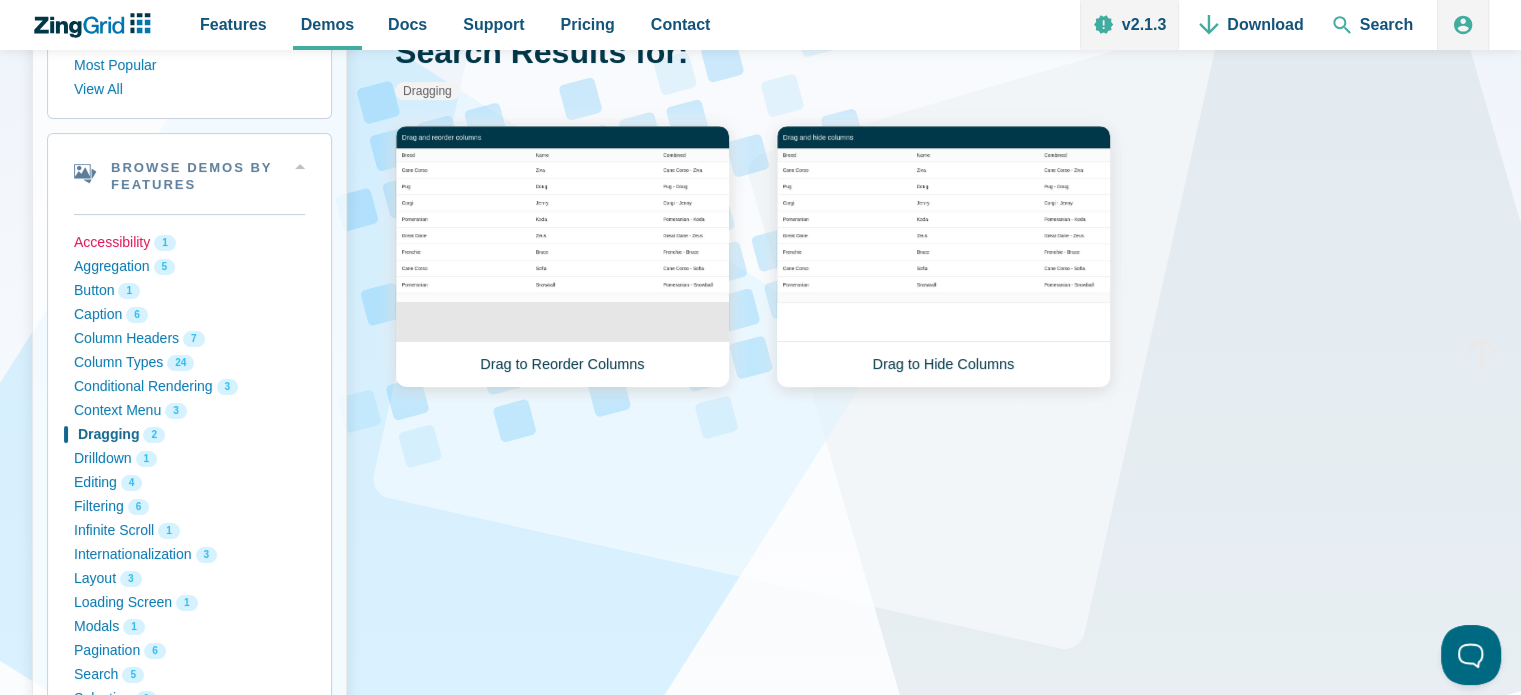 click on "Accessibility
1" at bounding box center (189, 243) 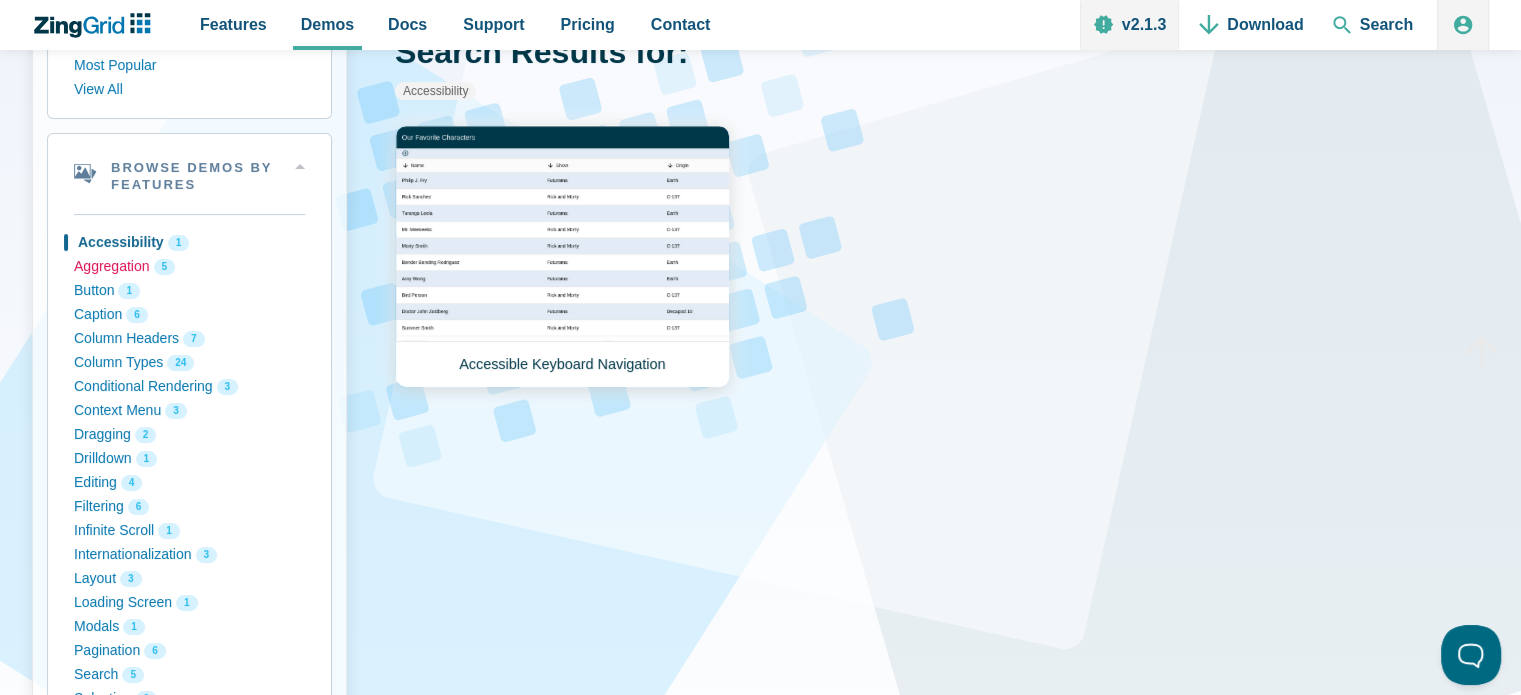 click on "Aggregation
5" at bounding box center [189, 243] 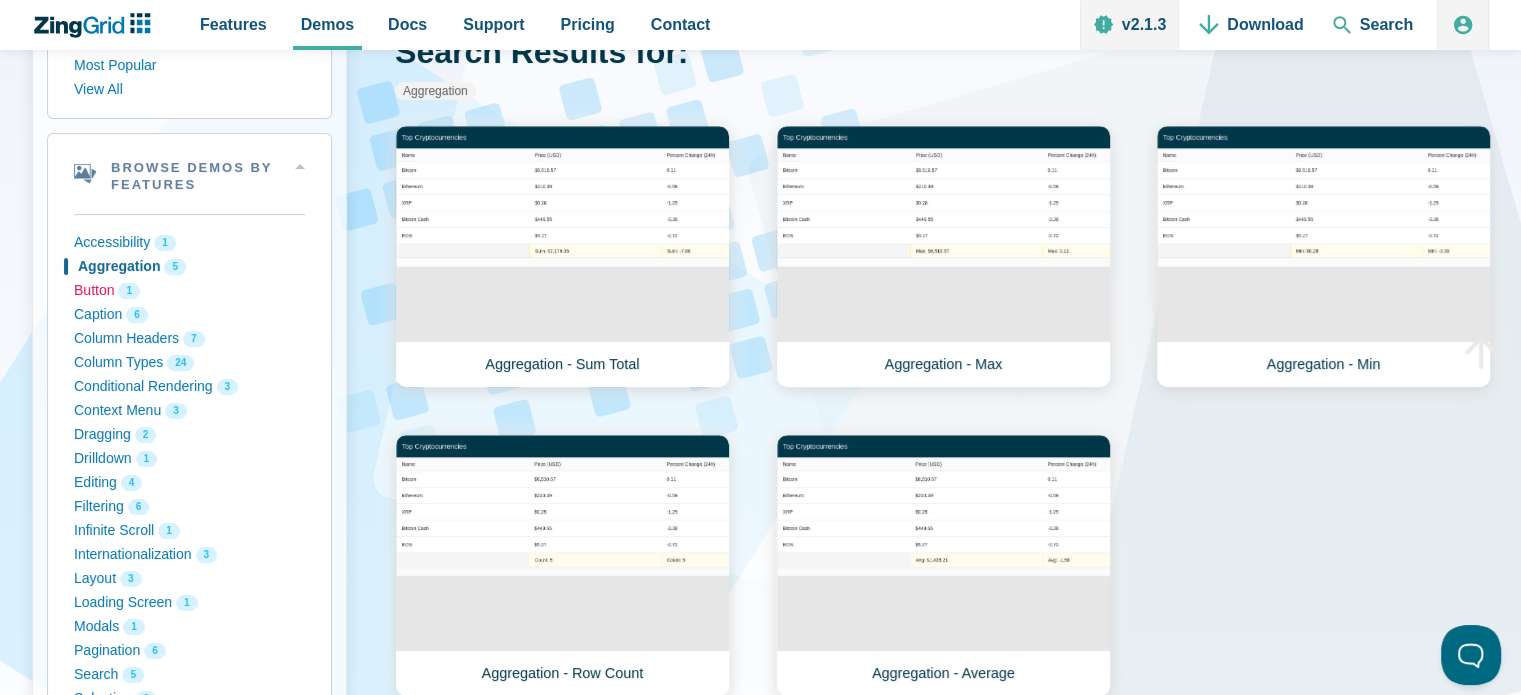 click on "Button
1" at bounding box center (189, 243) 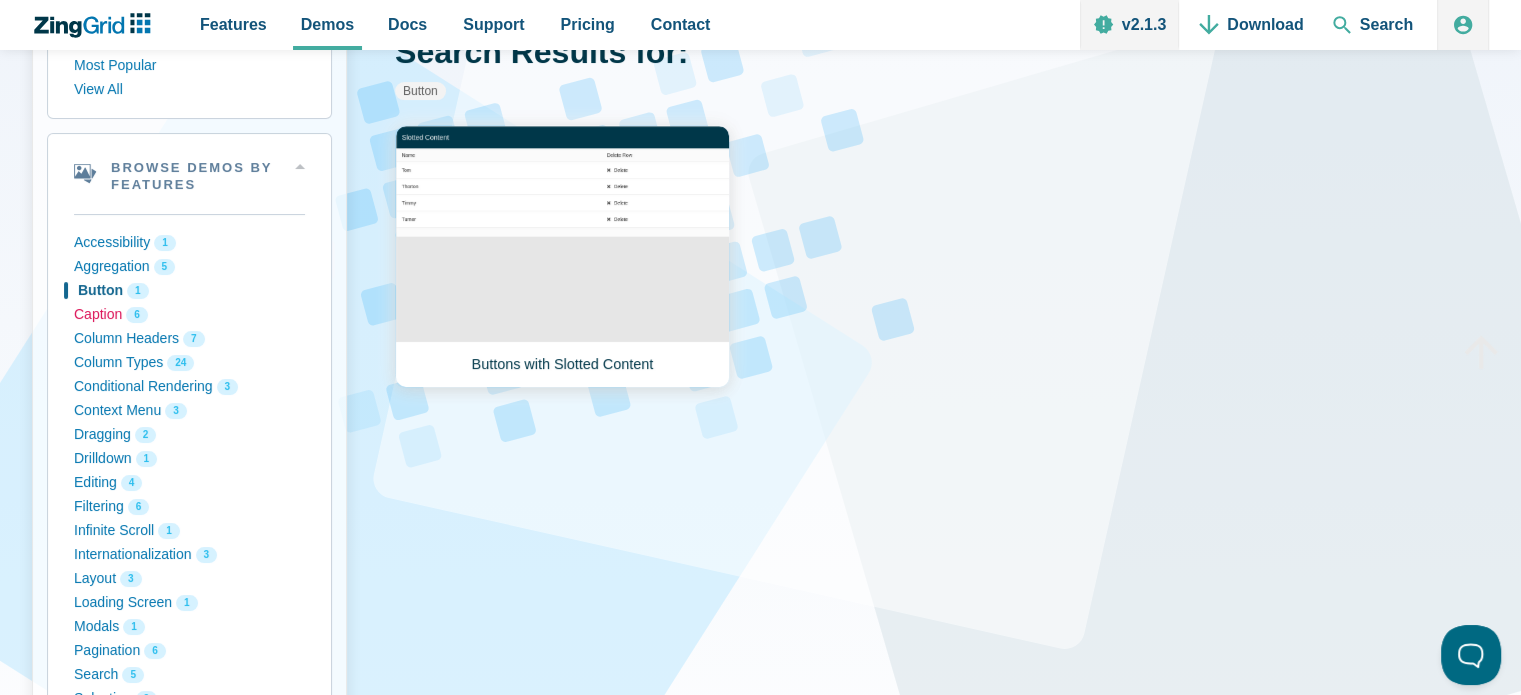 click on "Caption
6" at bounding box center (189, 243) 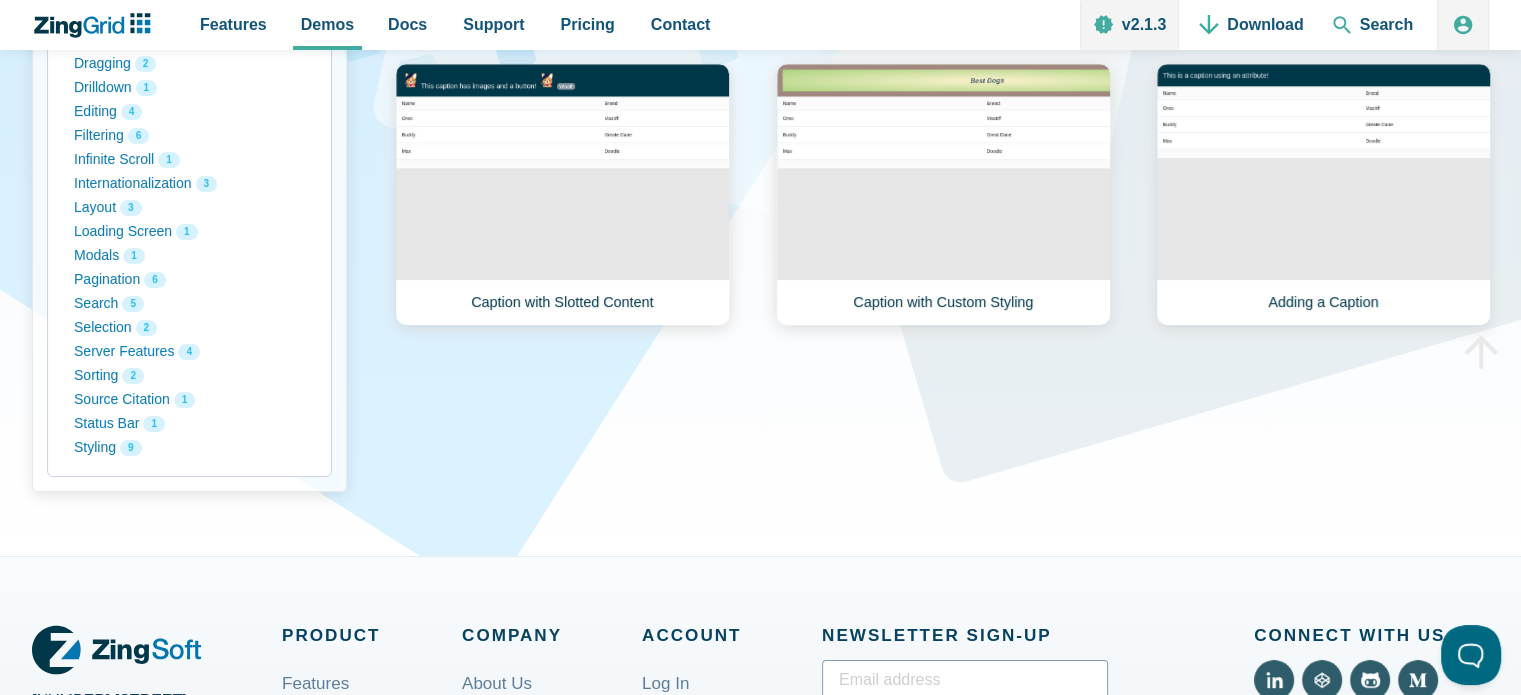 scroll, scrollTop: 700, scrollLeft: 0, axis: vertical 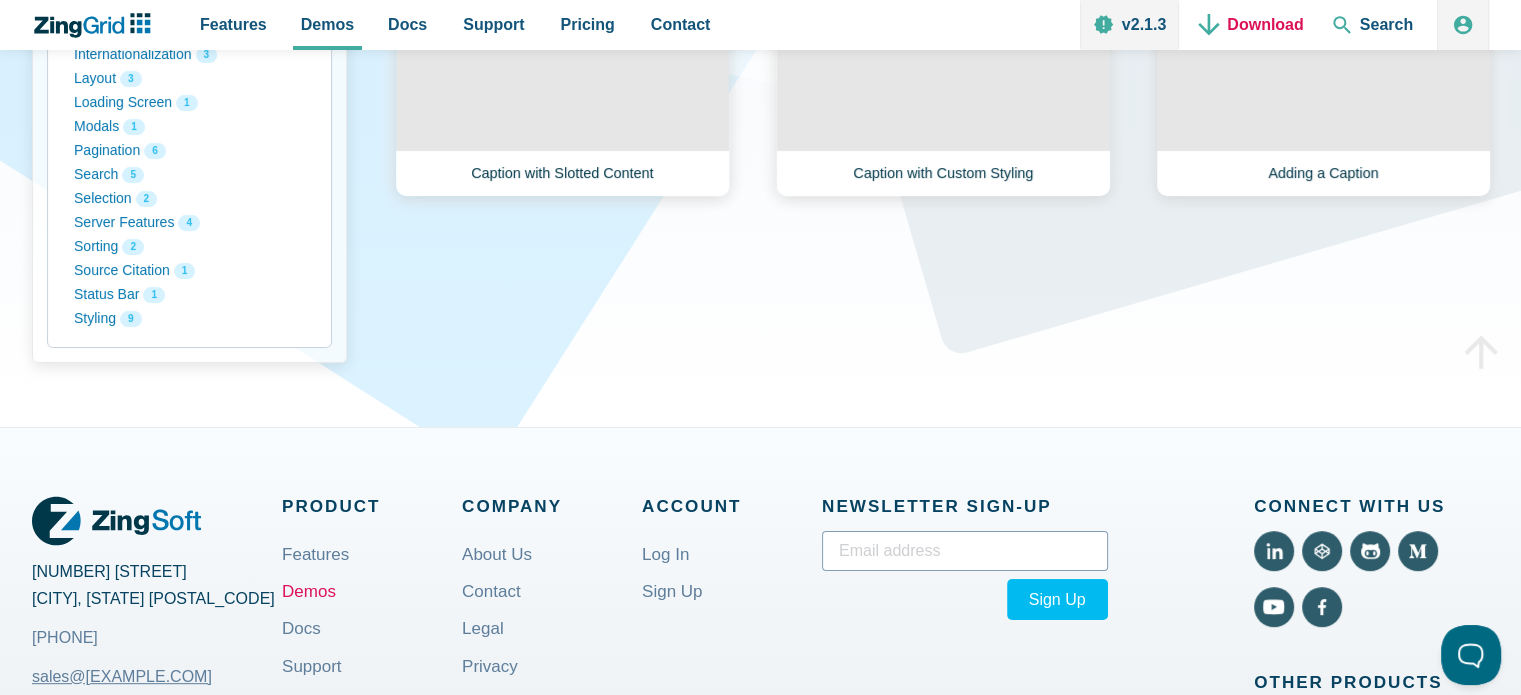 click on "Download" at bounding box center [1251, 25] 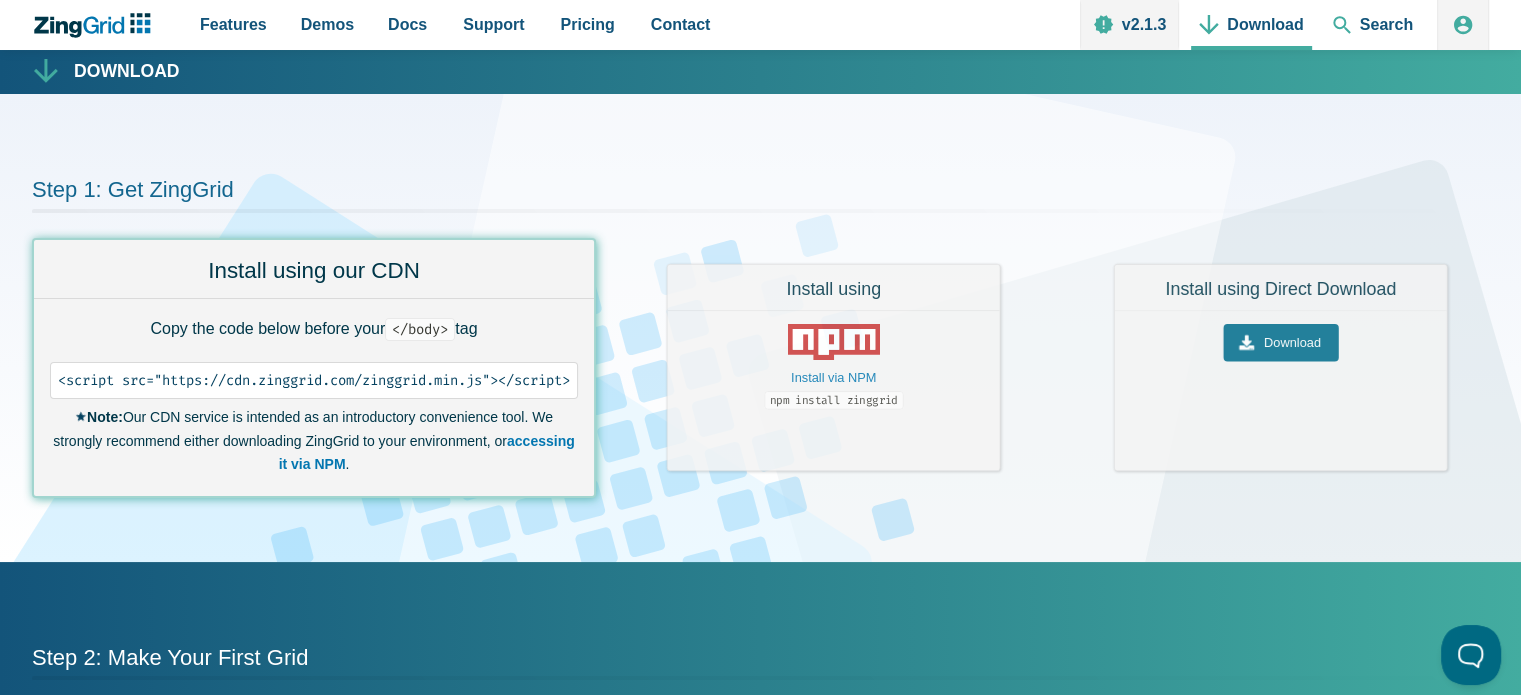 scroll, scrollTop: 0, scrollLeft: 0, axis: both 